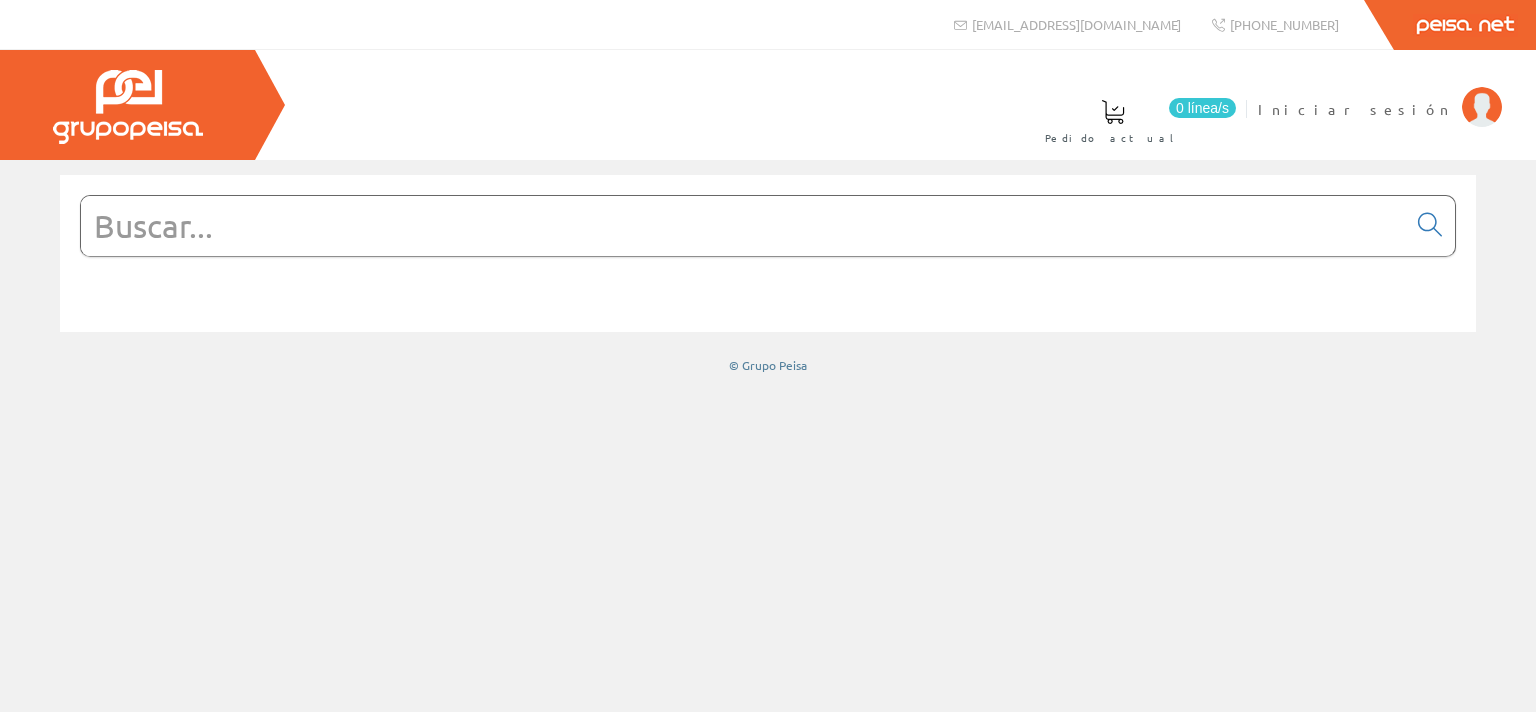 scroll, scrollTop: 0, scrollLeft: 0, axis: both 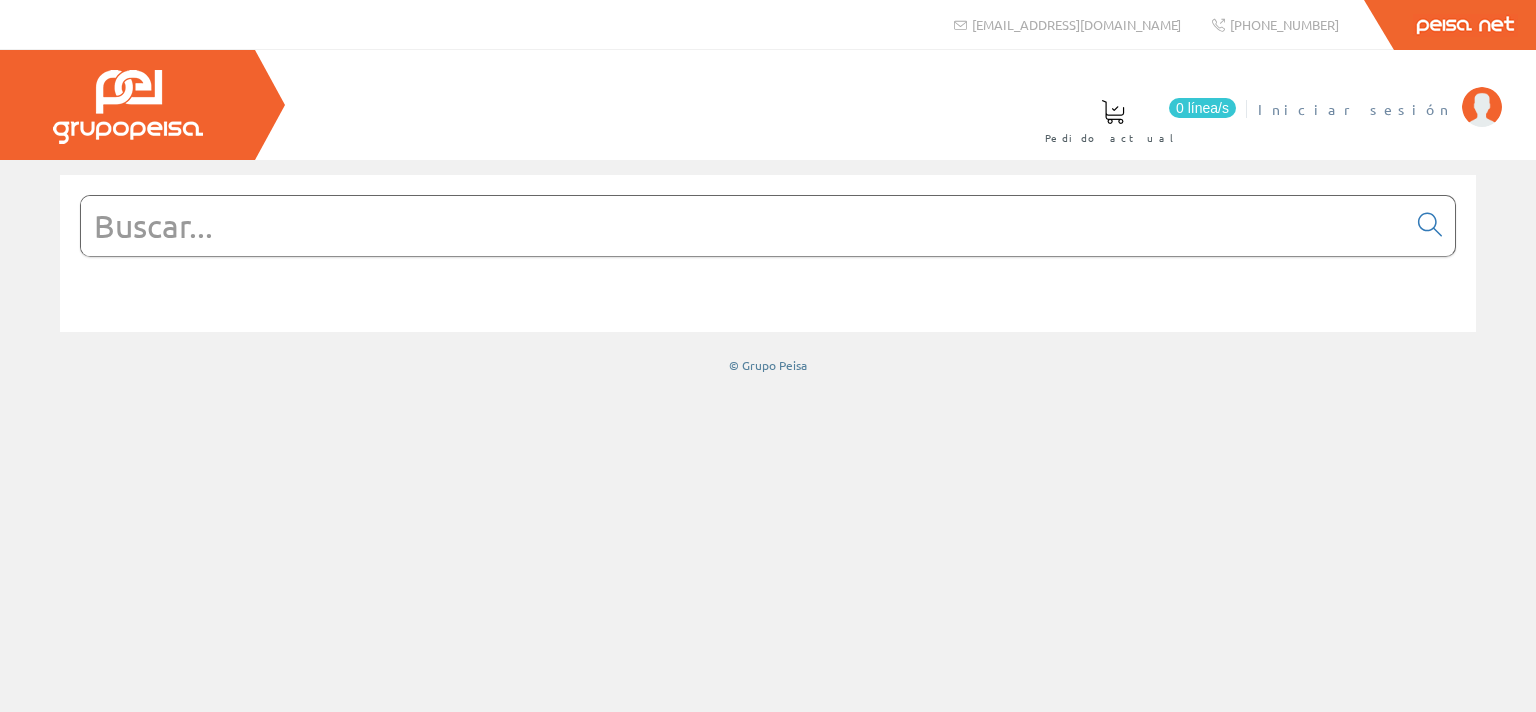 click at bounding box center (1482, 107) 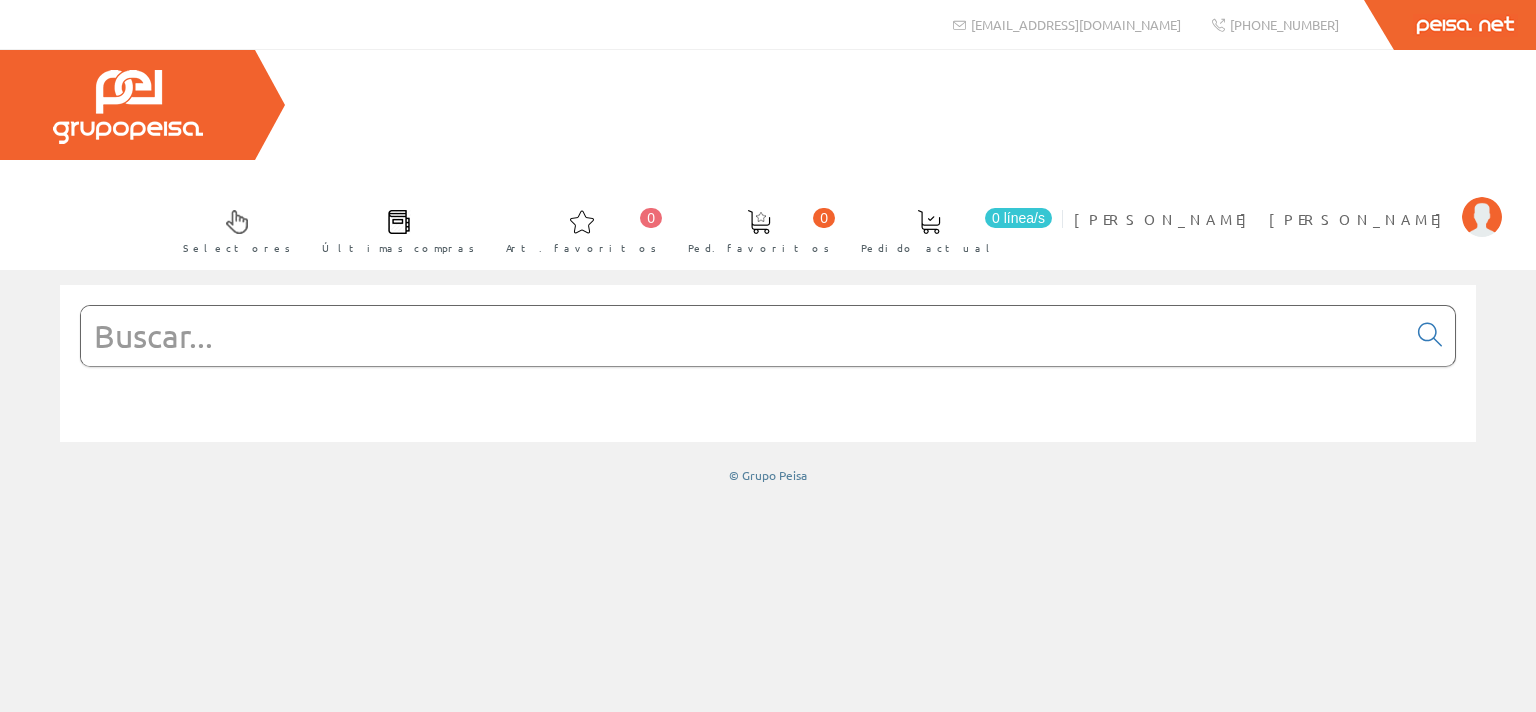 scroll, scrollTop: 0, scrollLeft: 0, axis: both 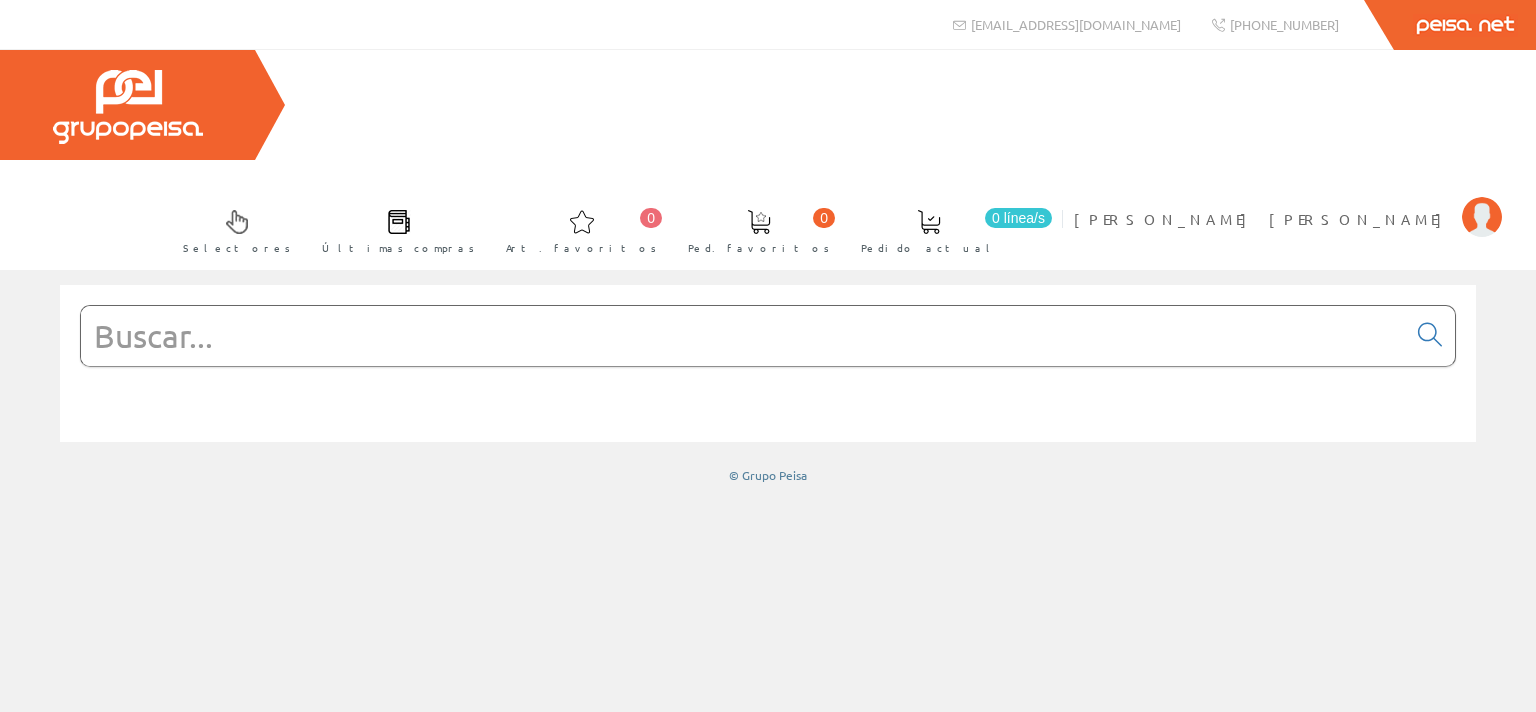click at bounding box center [743, 336] 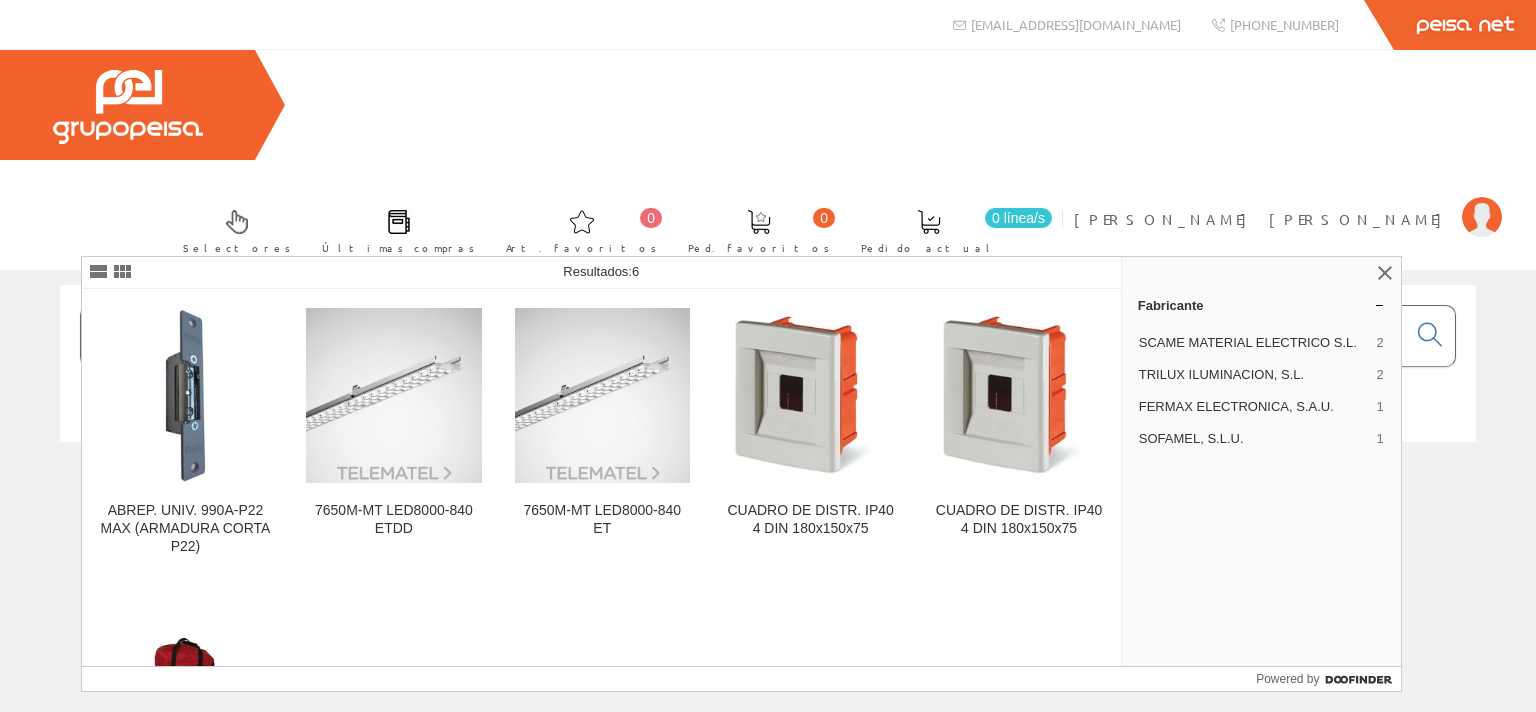 type on "67521" 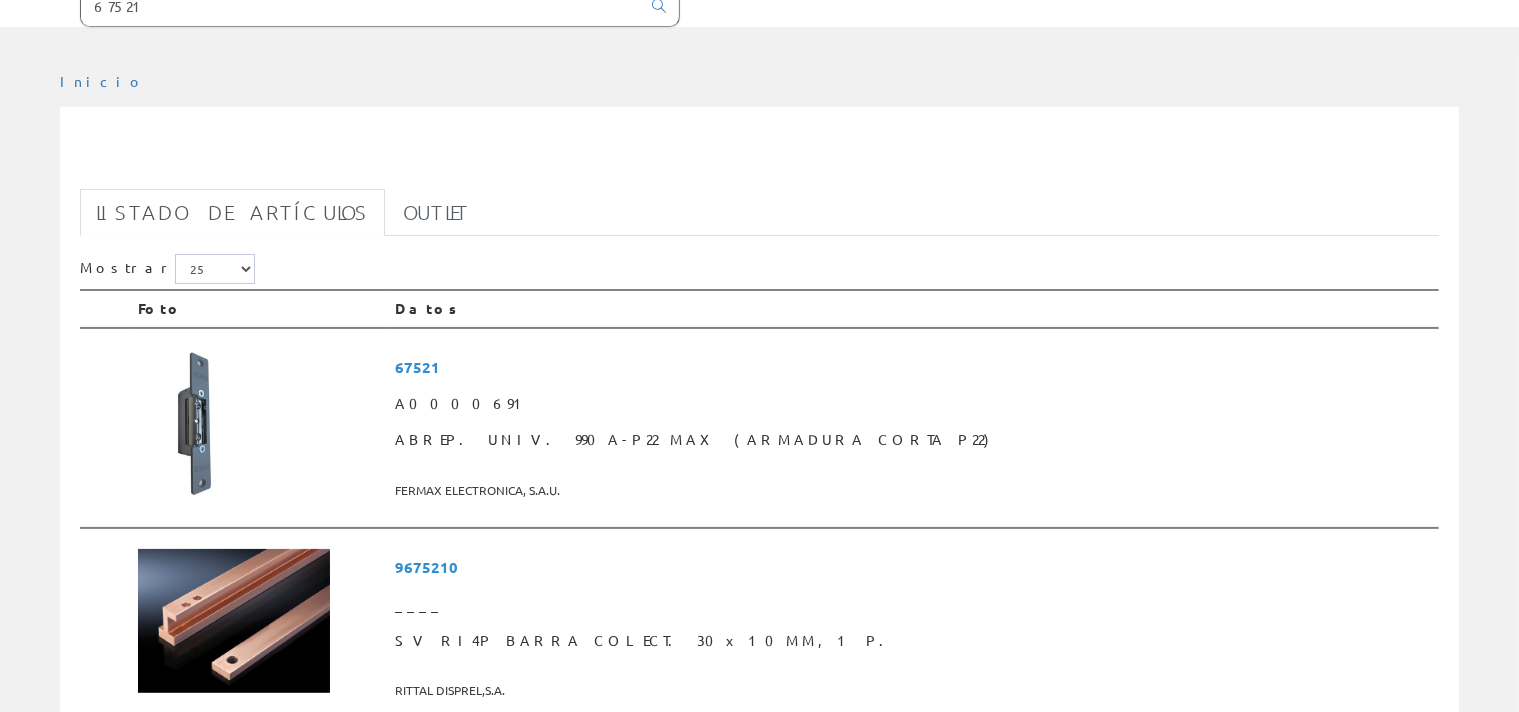 scroll, scrollTop: 0, scrollLeft: 0, axis: both 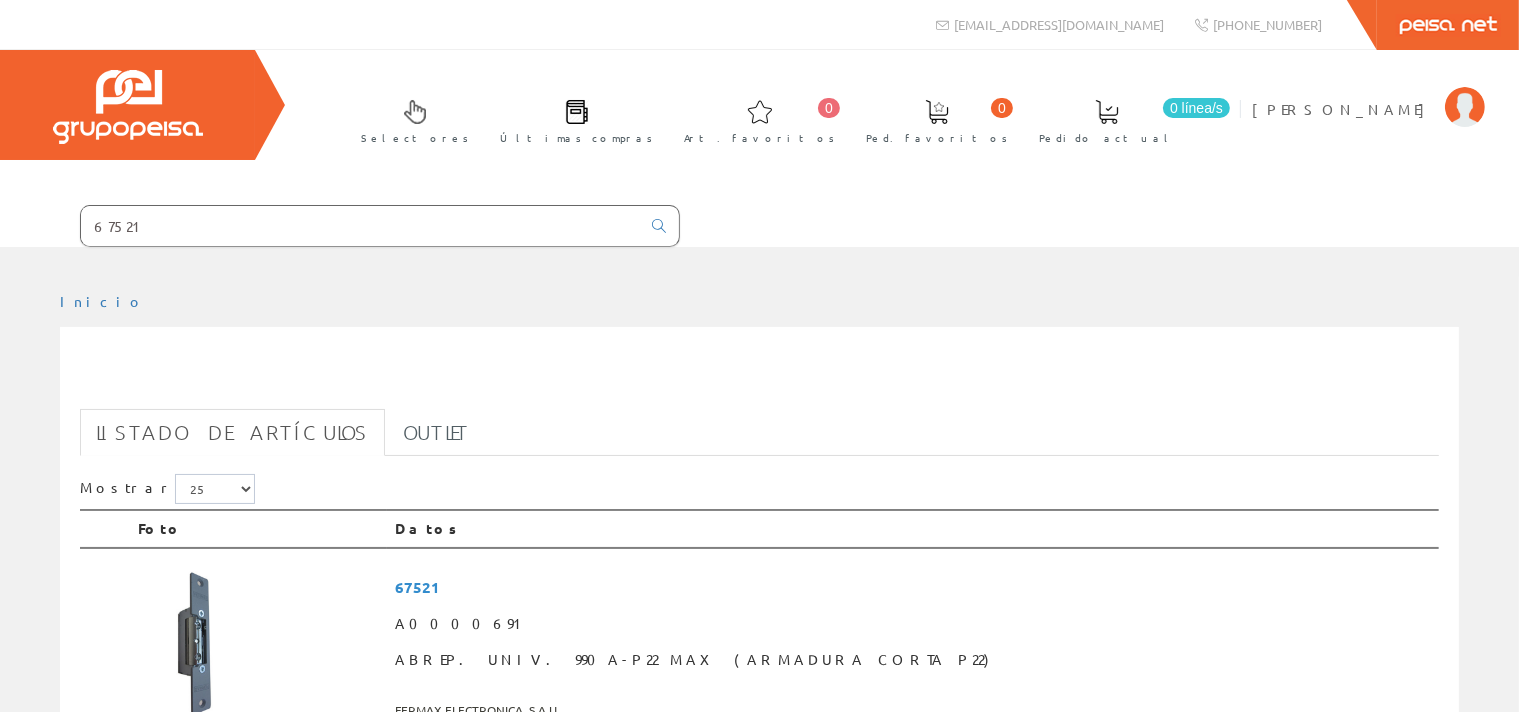 click on "67521" at bounding box center [360, 226] 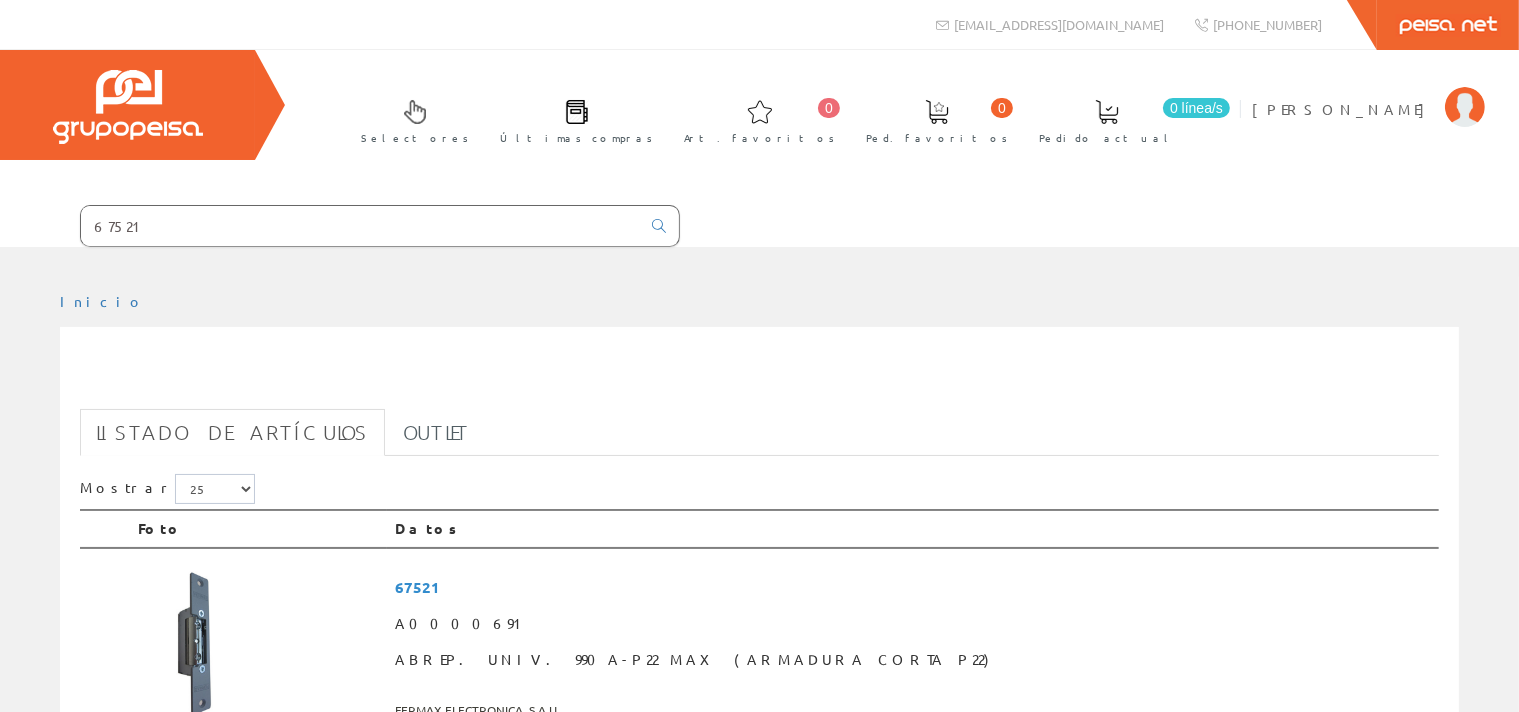 paste on "Panel Backlight 60W 60x120 Luz Fría 6000K" 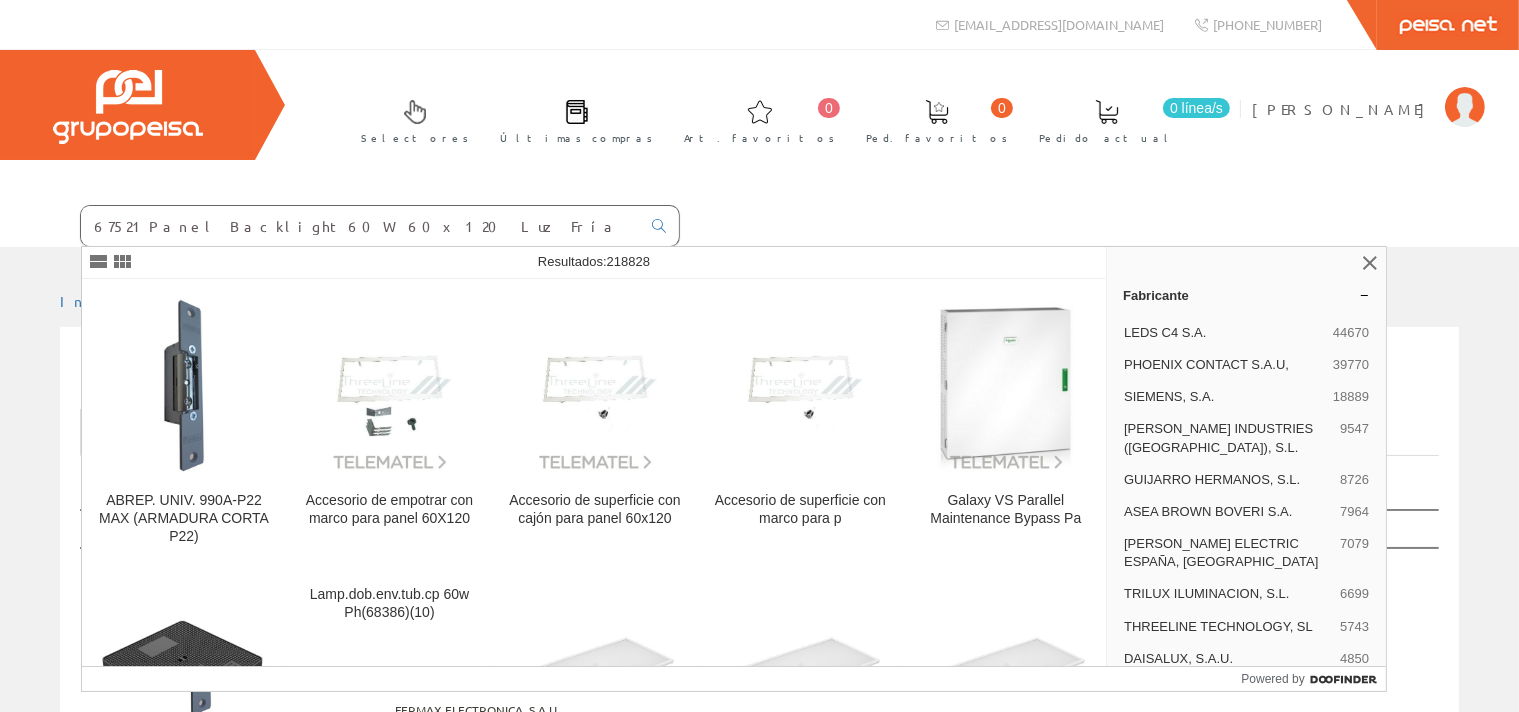 click on "67521Panel Backlight 60W 60x120 Luz Fría 6000K" at bounding box center (360, 226) 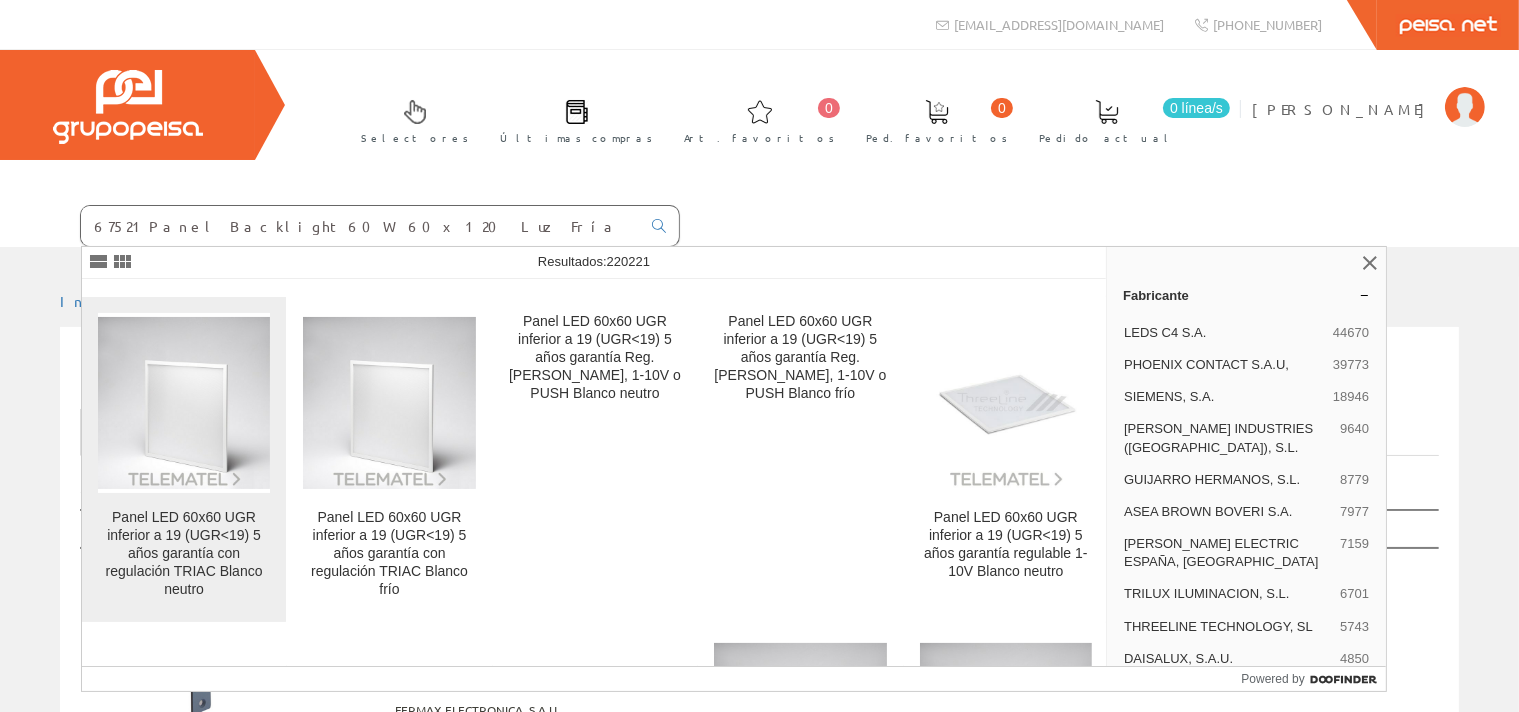 scroll, scrollTop: 0, scrollLeft: 0, axis: both 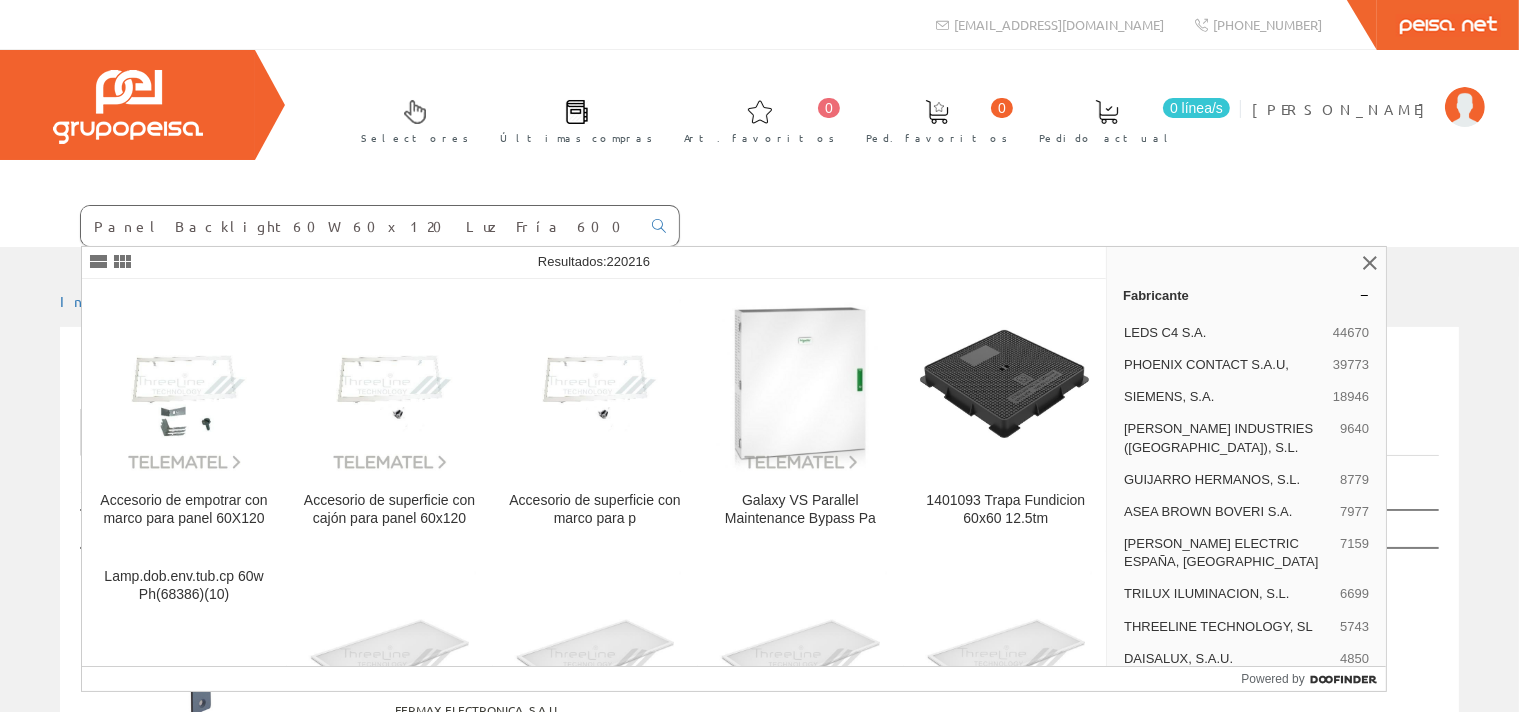 click on "Panel Backlight 60W 60x120 Luz Fría 6000K" at bounding box center [360, 226] 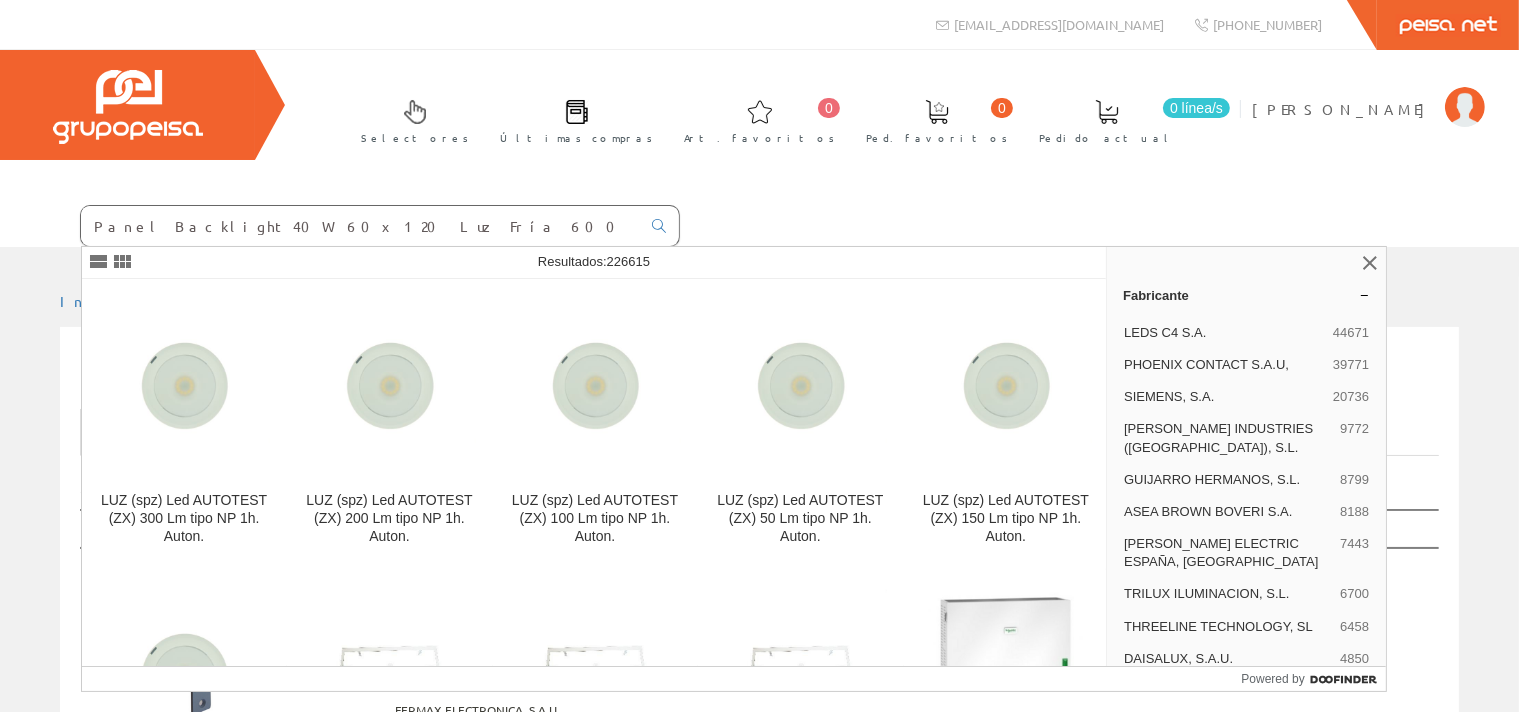 type on "Panel Backlight 40W 60x120 Luz Fría 6000K" 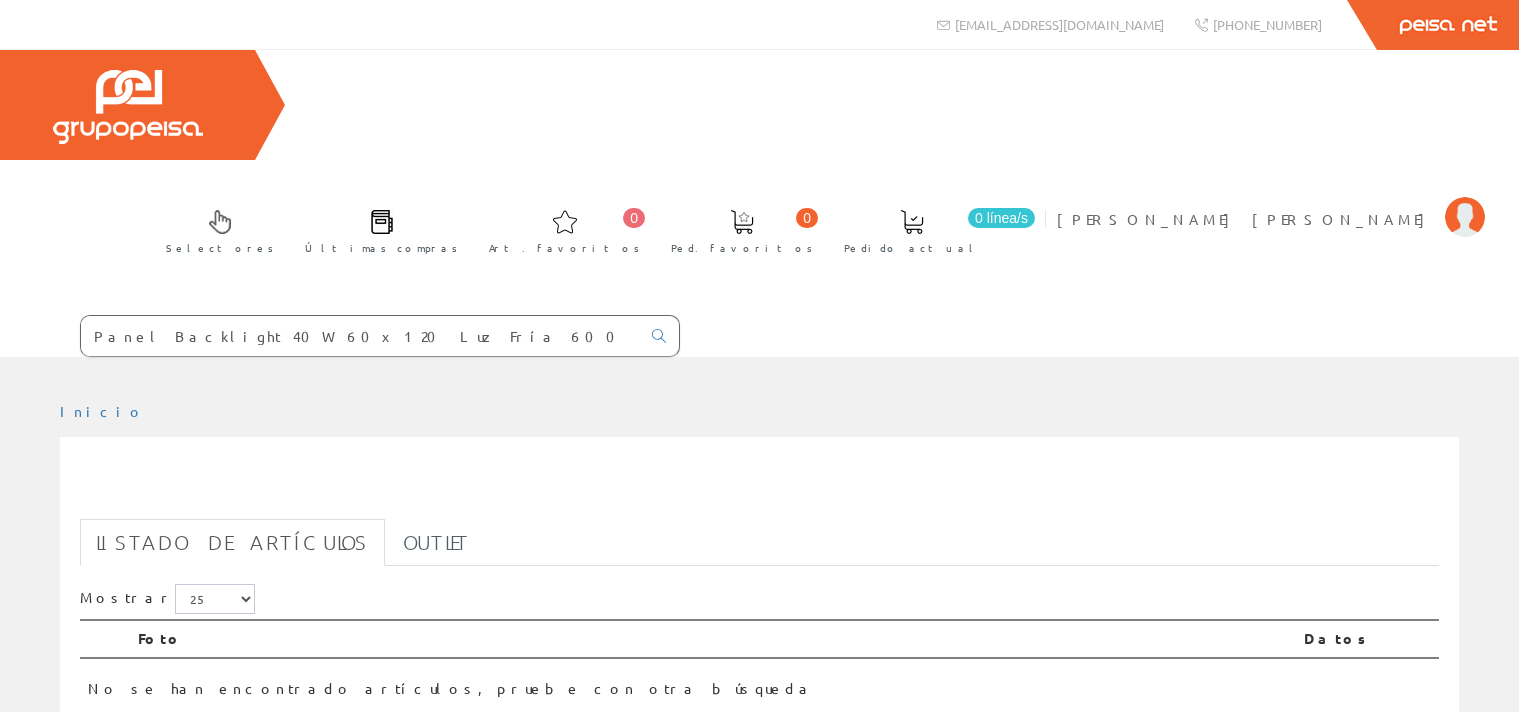 scroll, scrollTop: 0, scrollLeft: 0, axis: both 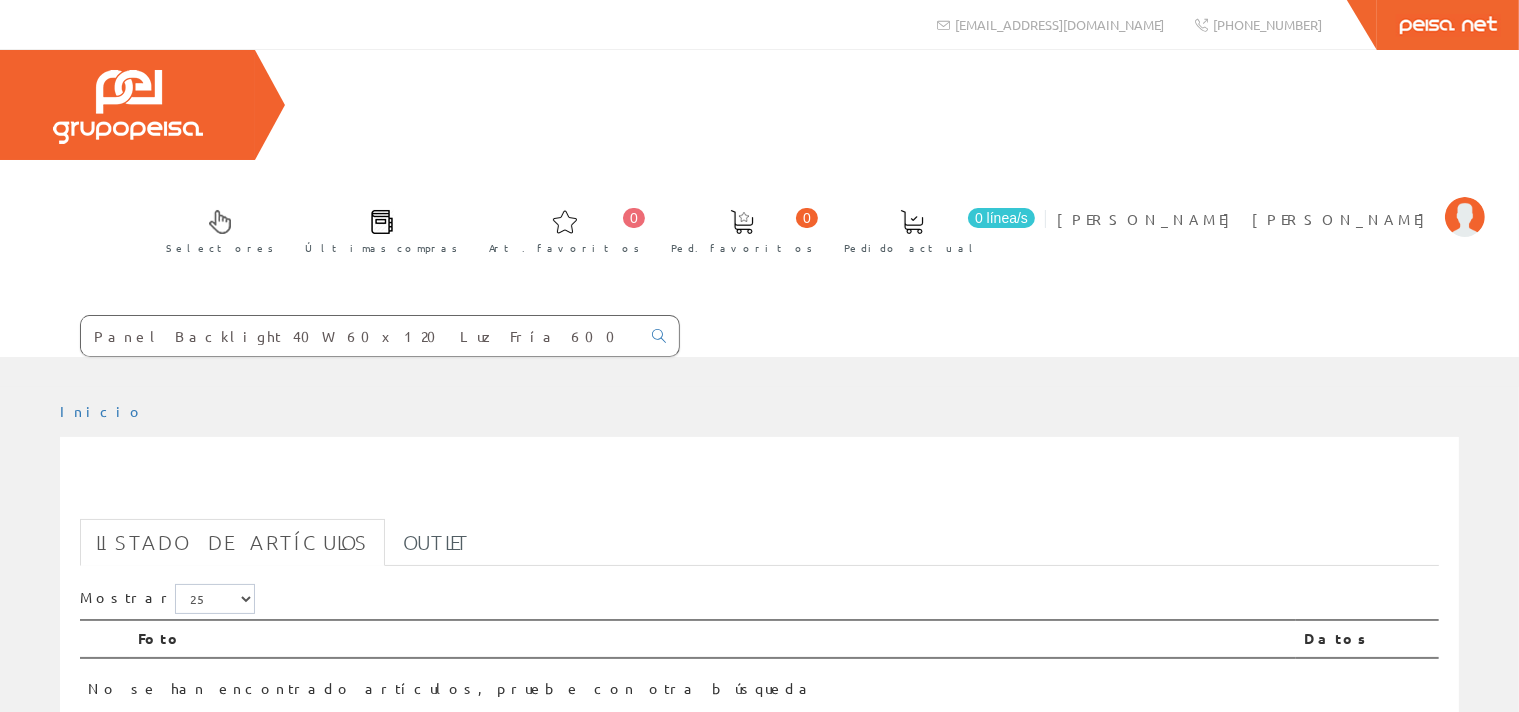 click on "Panel Backlight 40W 60x120 Luz Fría 6000K" at bounding box center [360, 336] 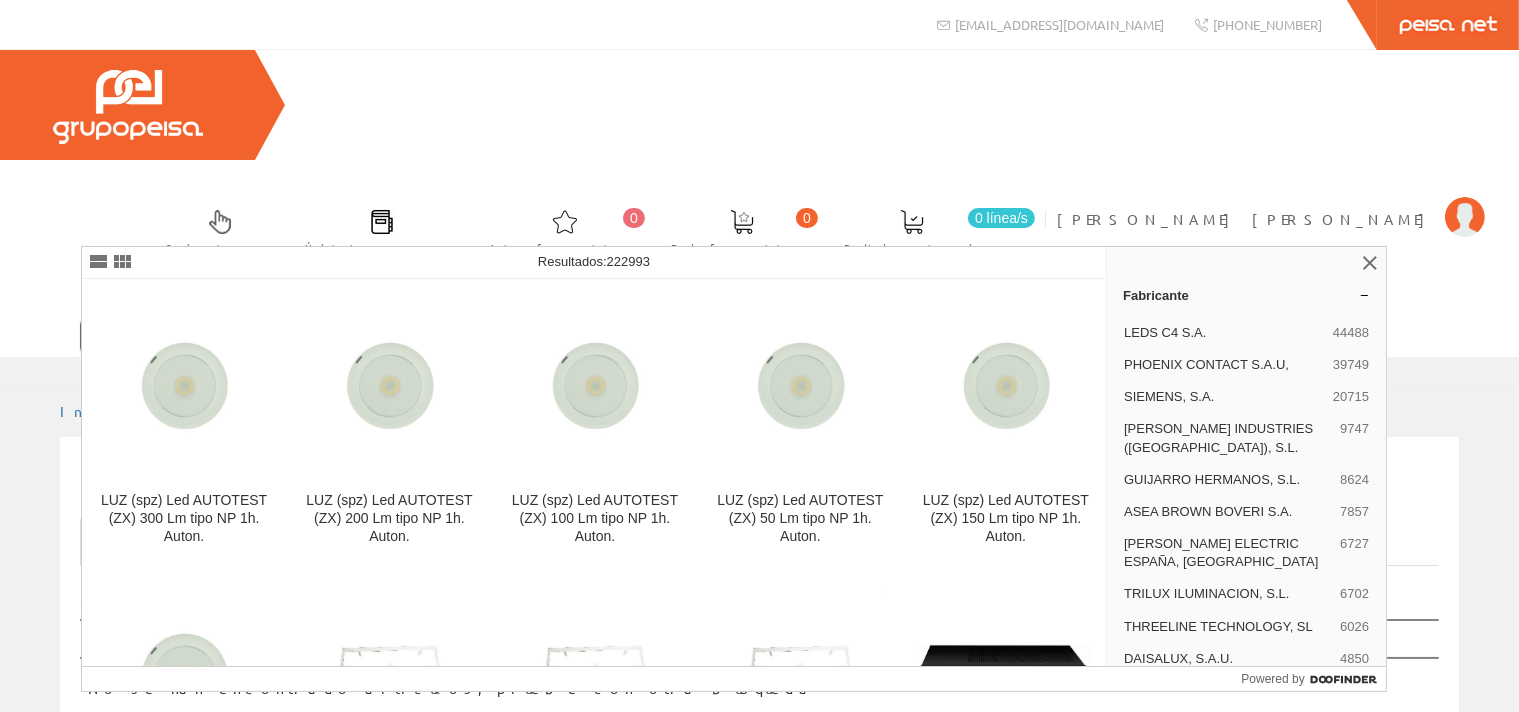 type on "P" 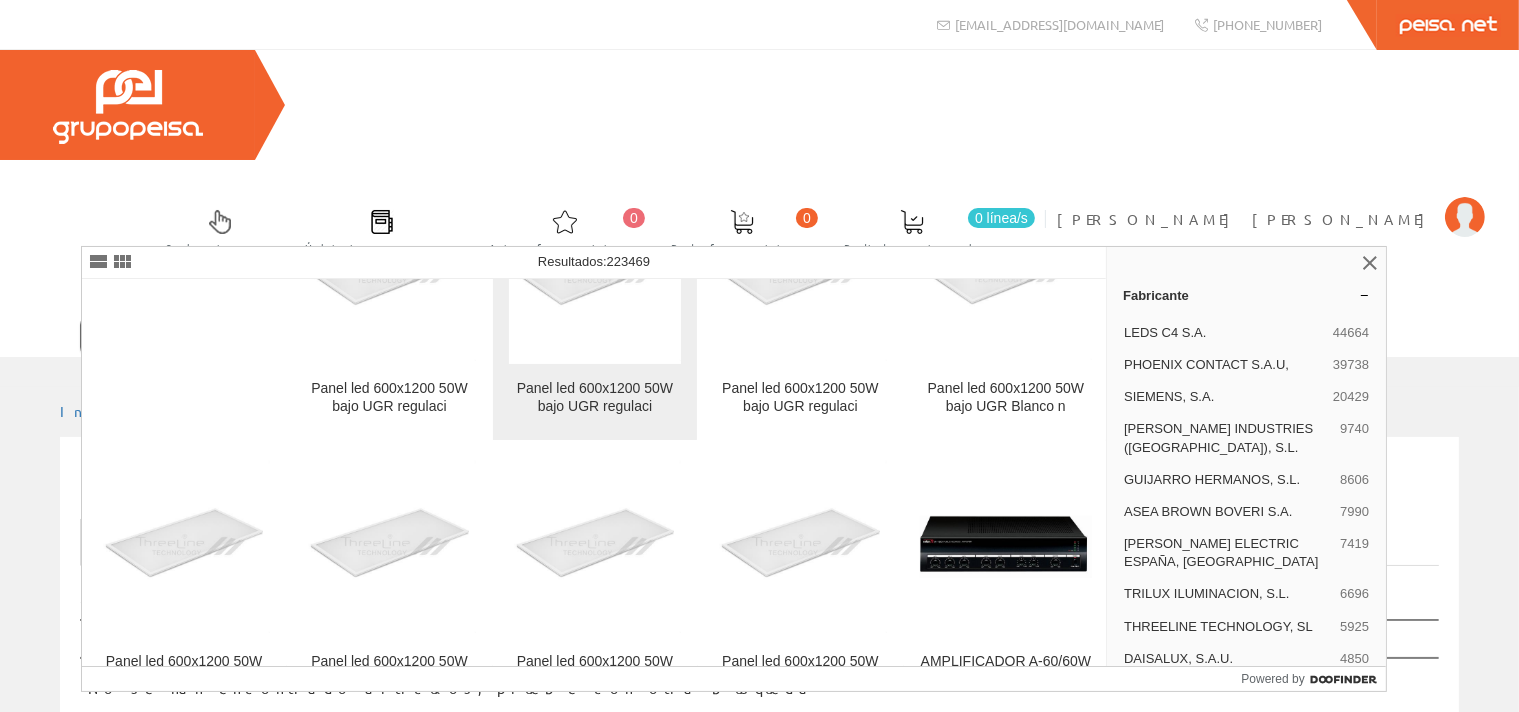 scroll, scrollTop: 672, scrollLeft: 0, axis: vertical 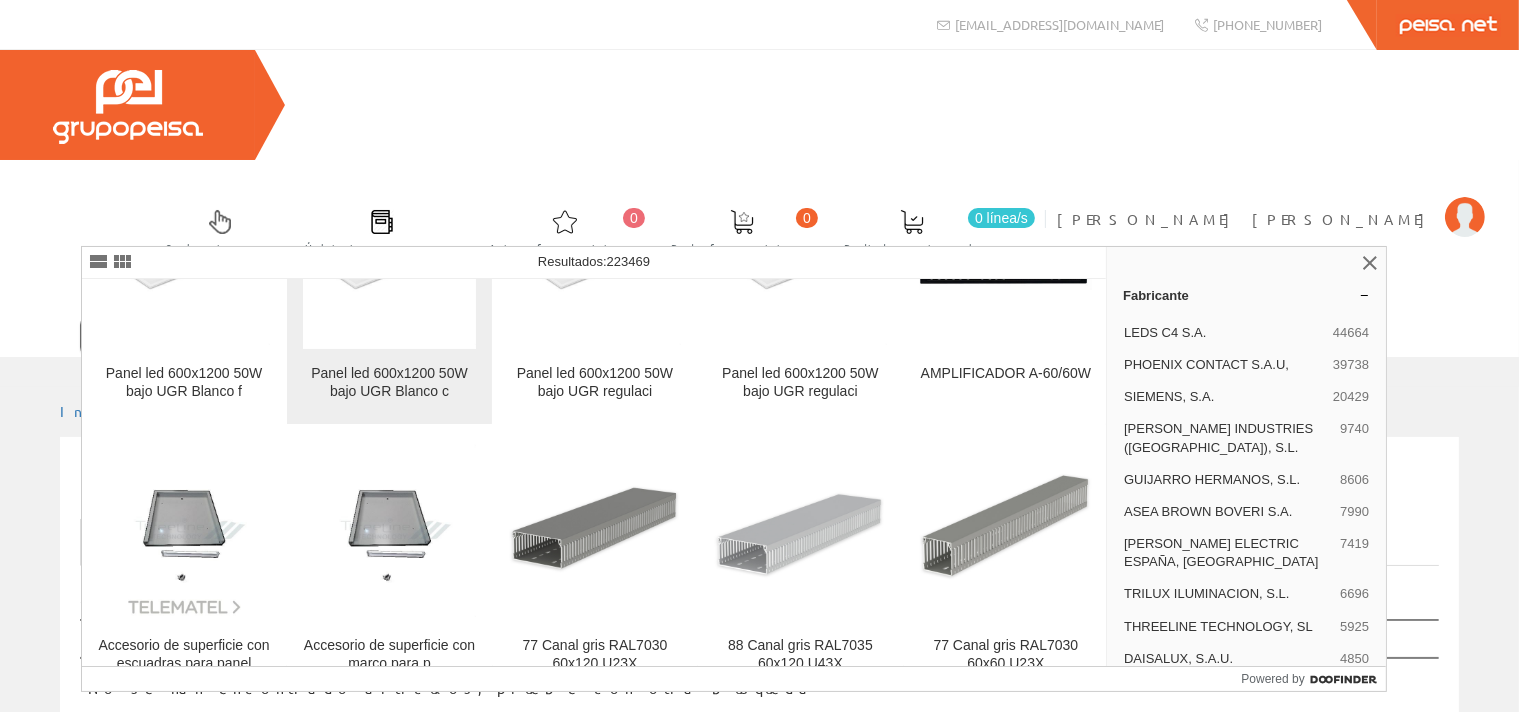 type on "PANEL BACKLIGHT 40W 120x60 60K" 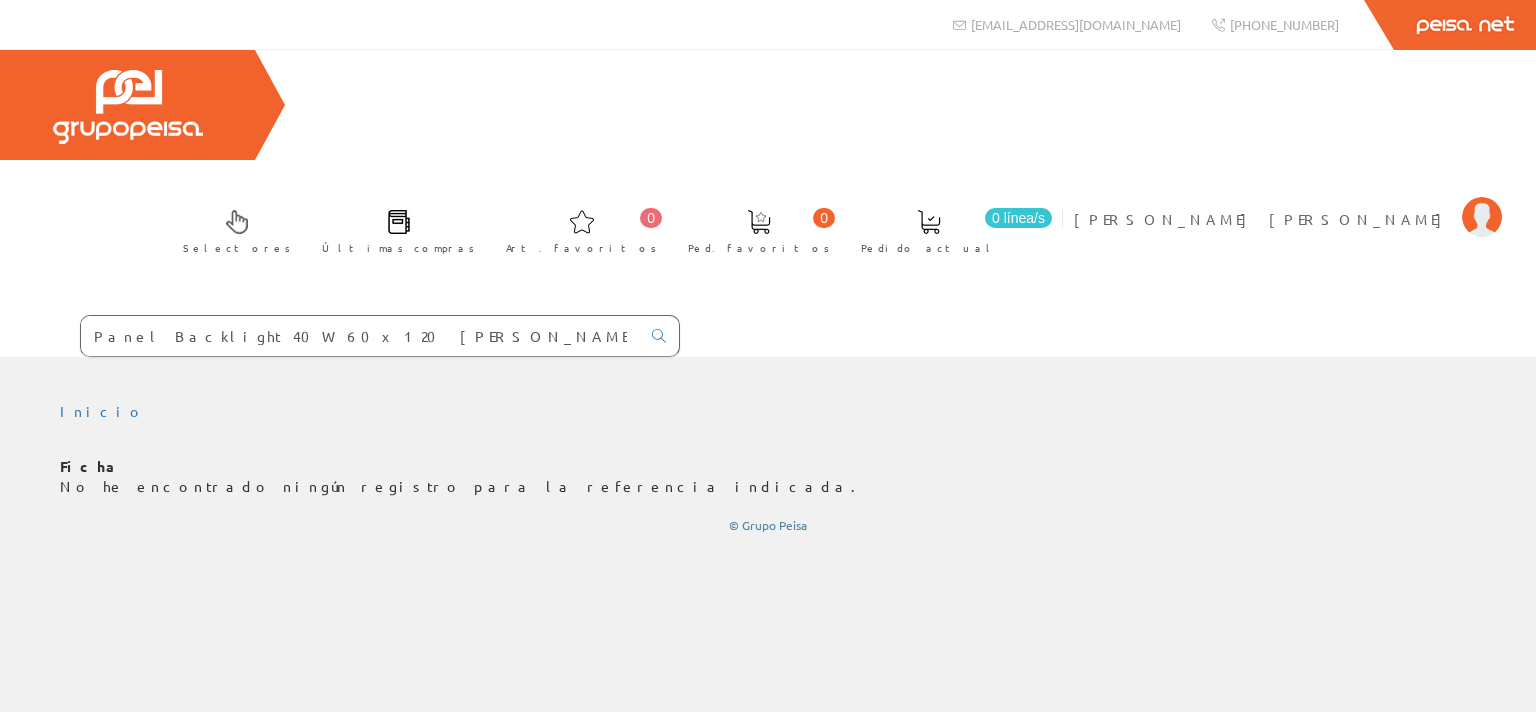 scroll, scrollTop: 0, scrollLeft: 0, axis: both 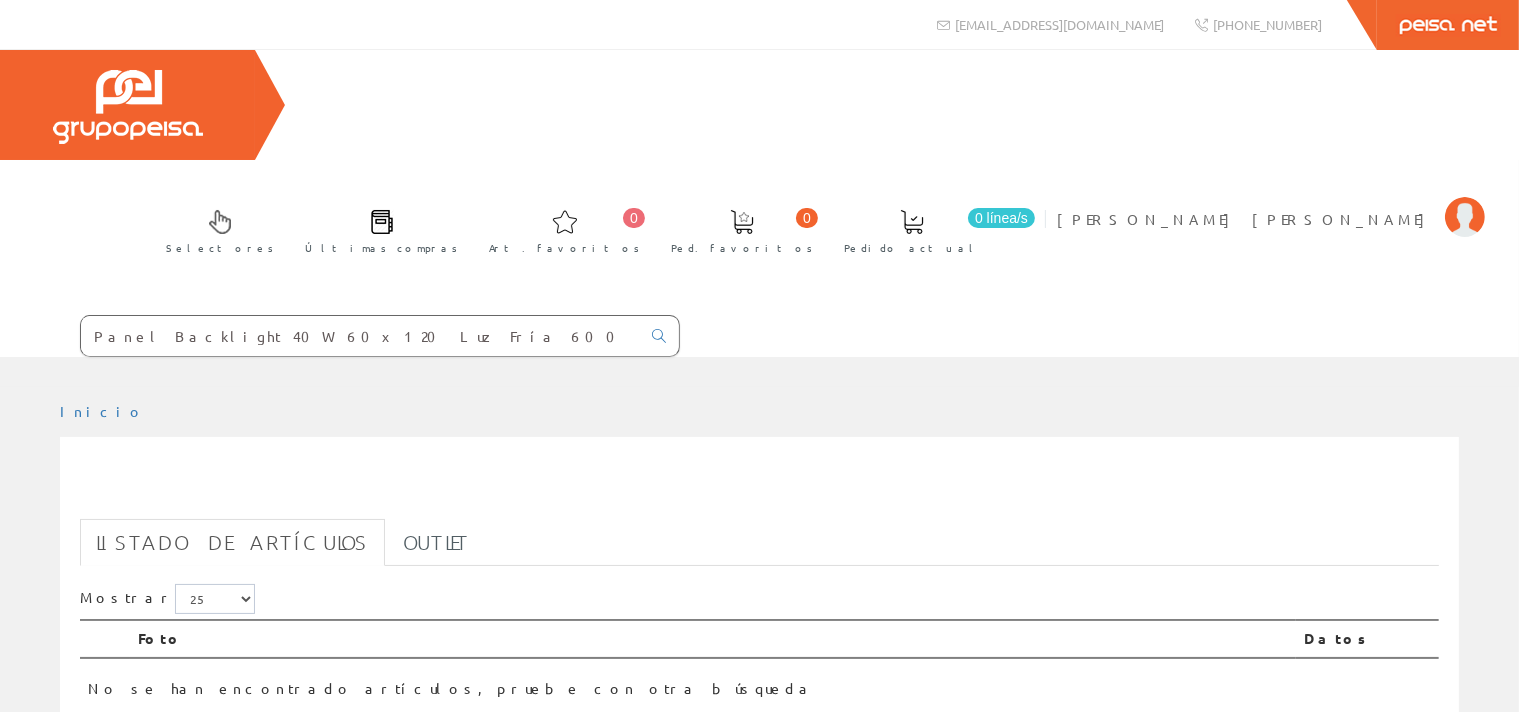 click on "Panel Backlight 40W 60x120 Luz Fría 6000K" at bounding box center [360, 336] 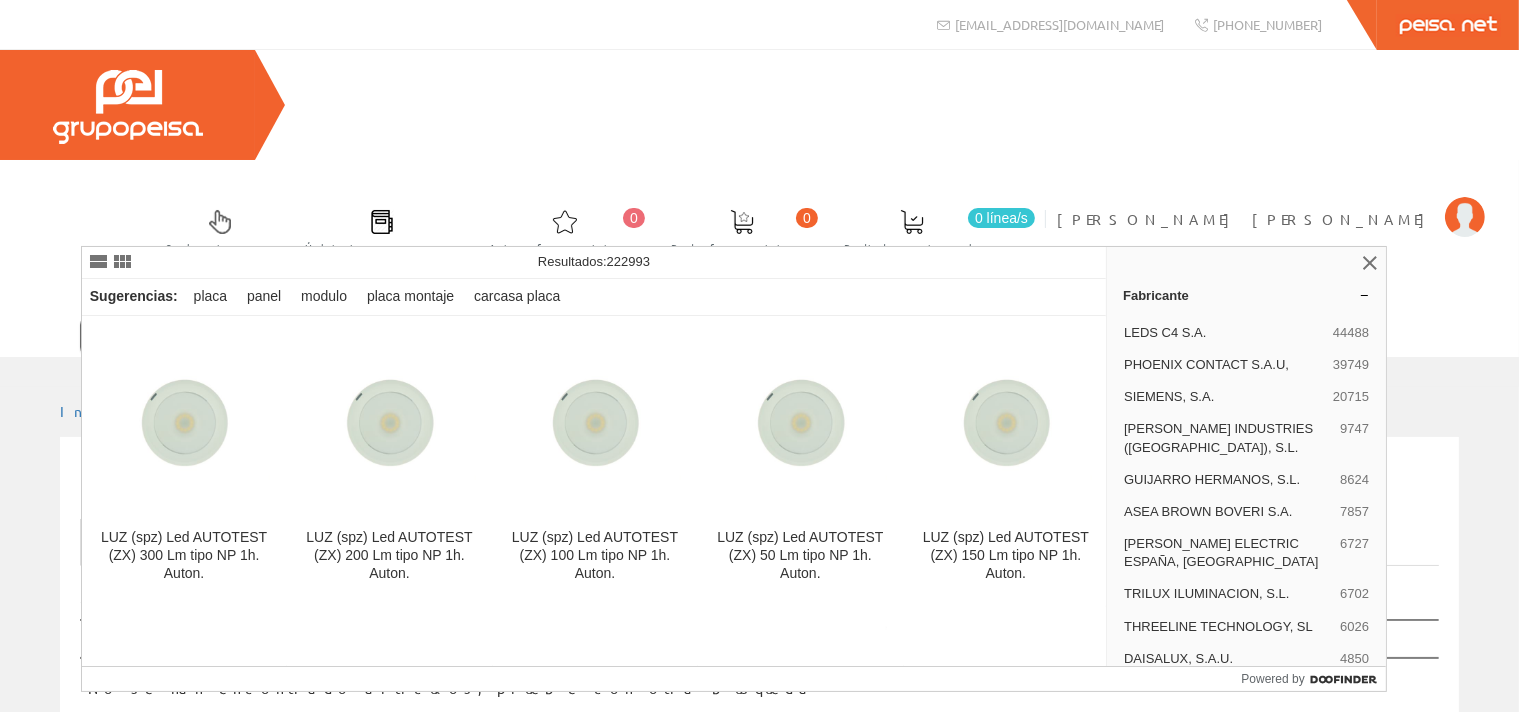 type on "P" 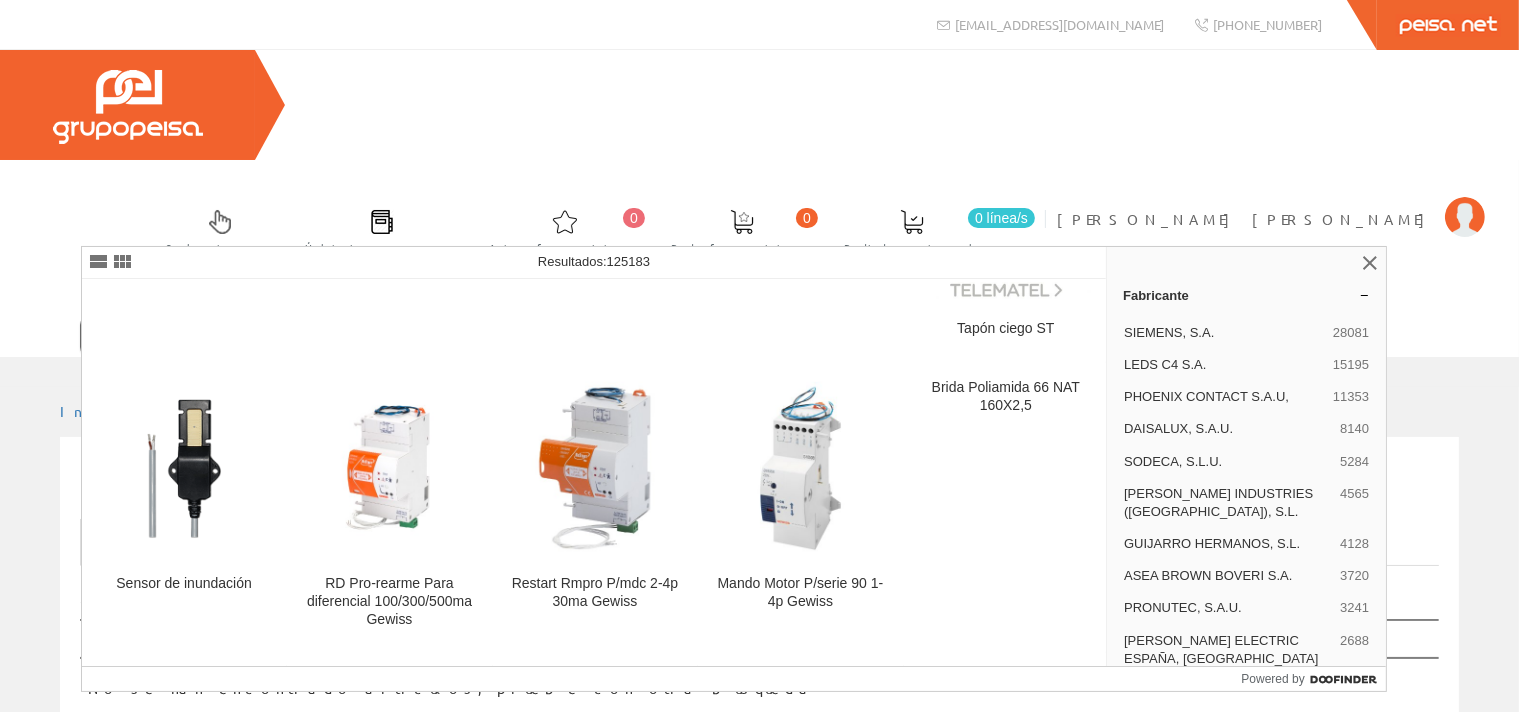 scroll, scrollTop: 0, scrollLeft: 0, axis: both 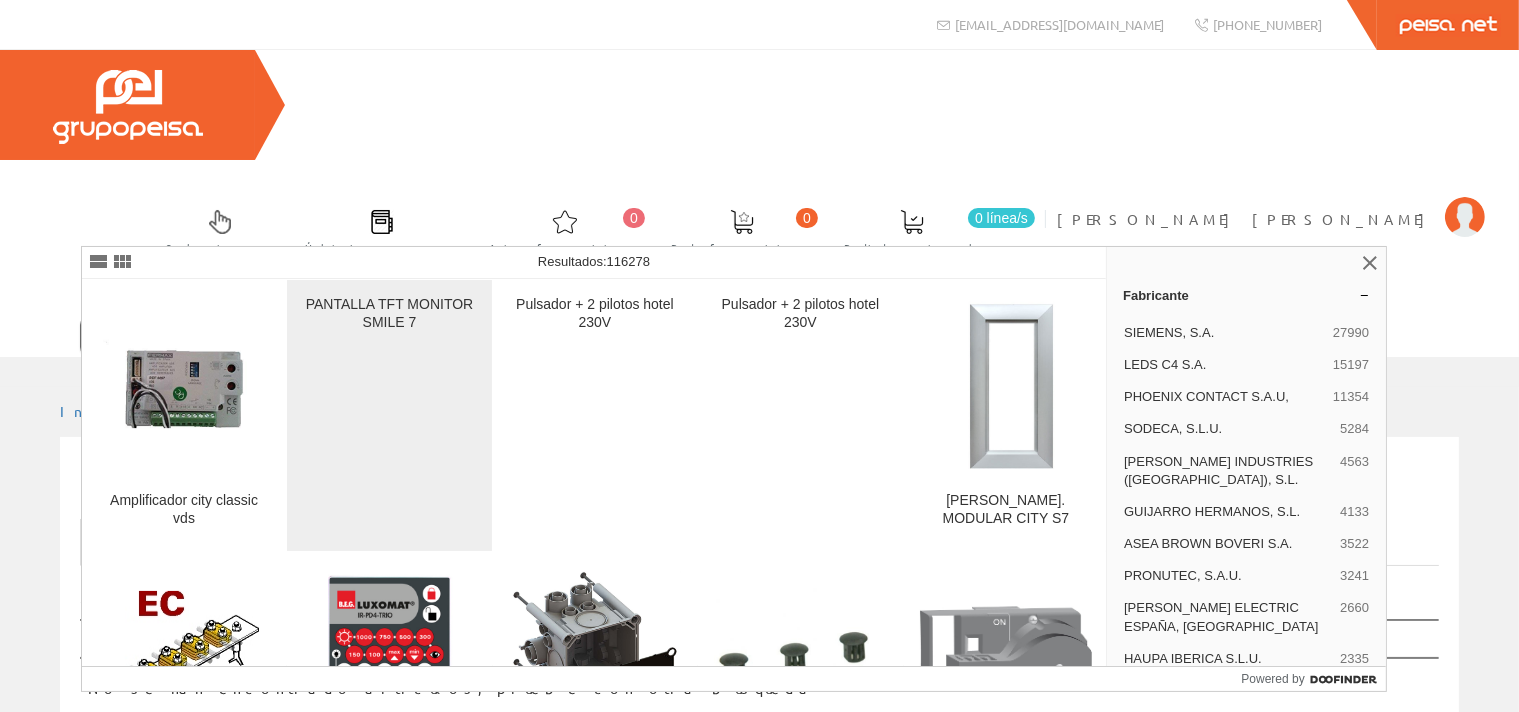 type on "LES9097" 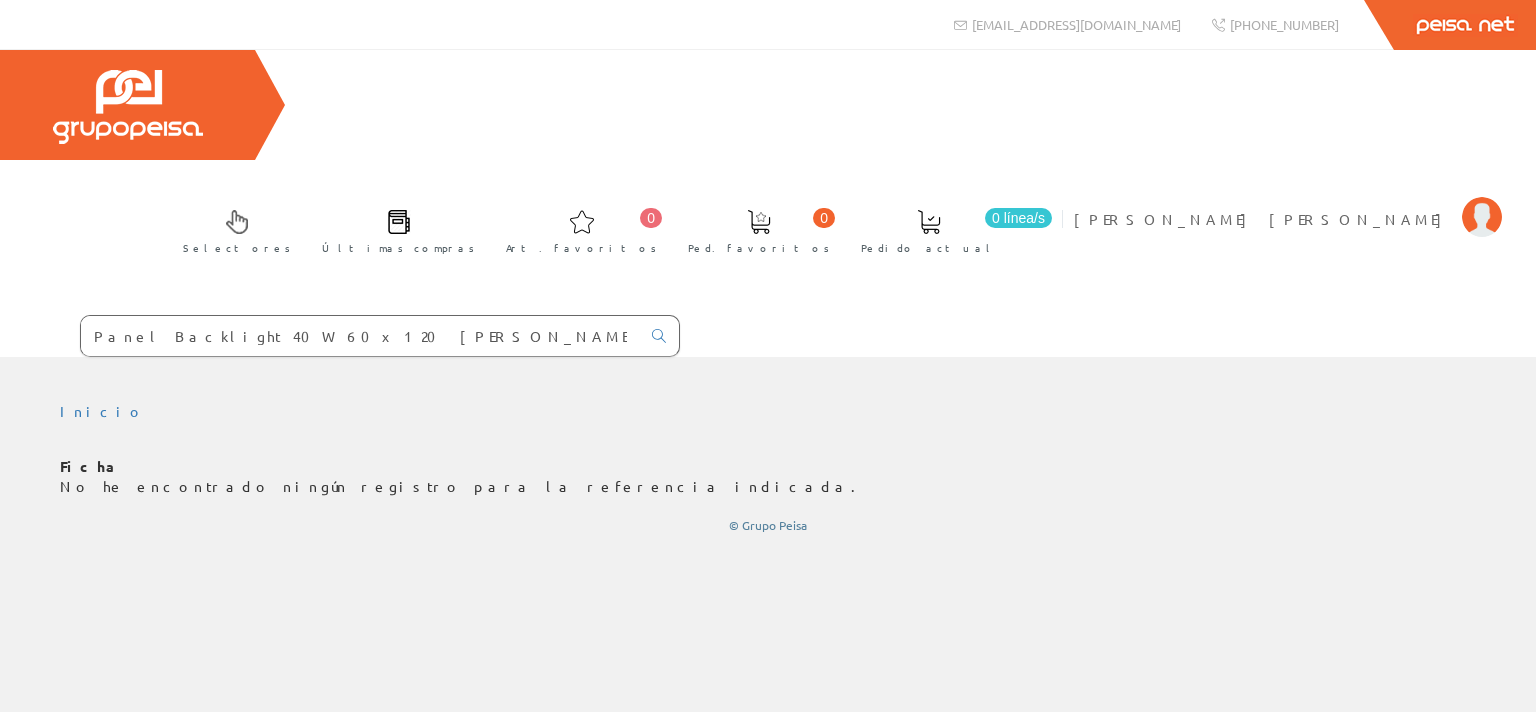 scroll, scrollTop: 0, scrollLeft: 0, axis: both 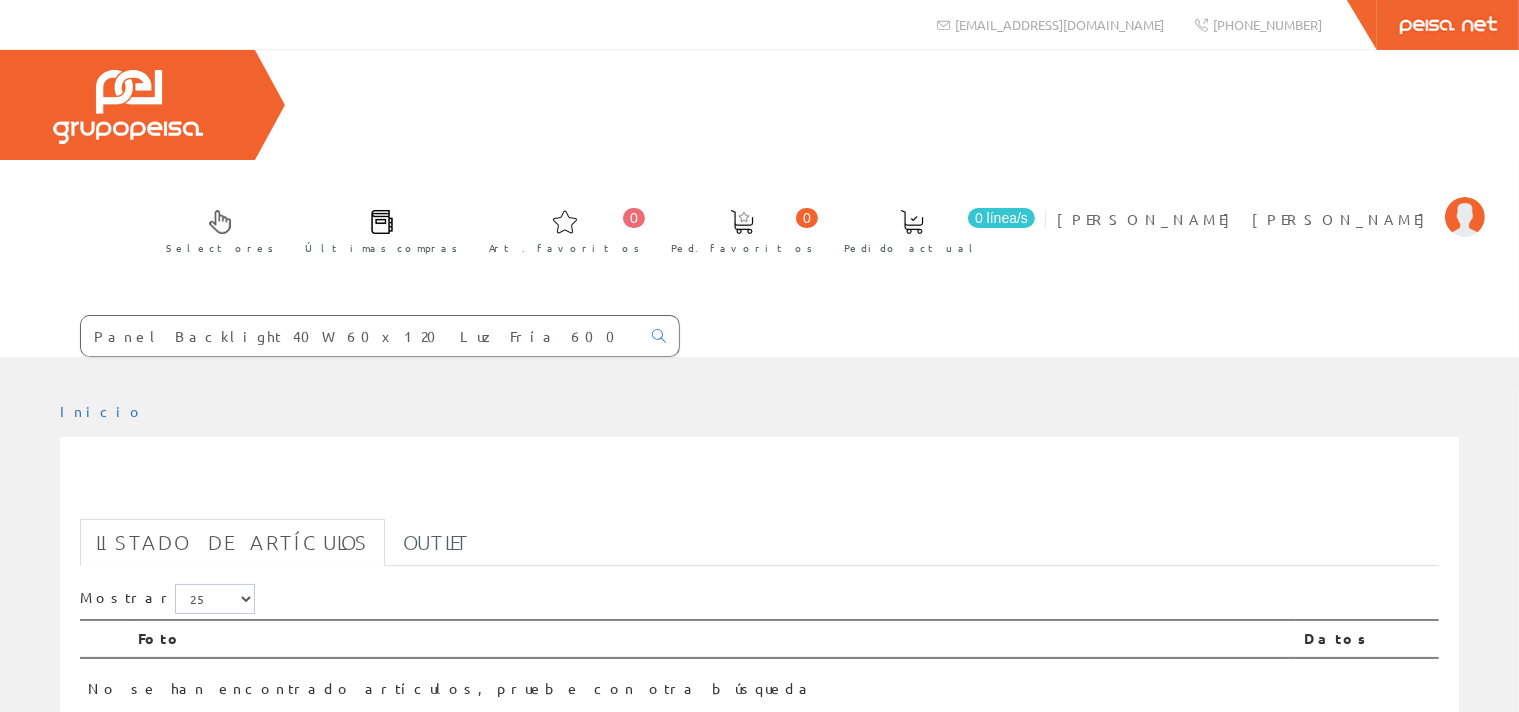 drag, startPoint x: 387, startPoint y: 230, endPoint x: 0, endPoint y: 233, distance: 387.01163 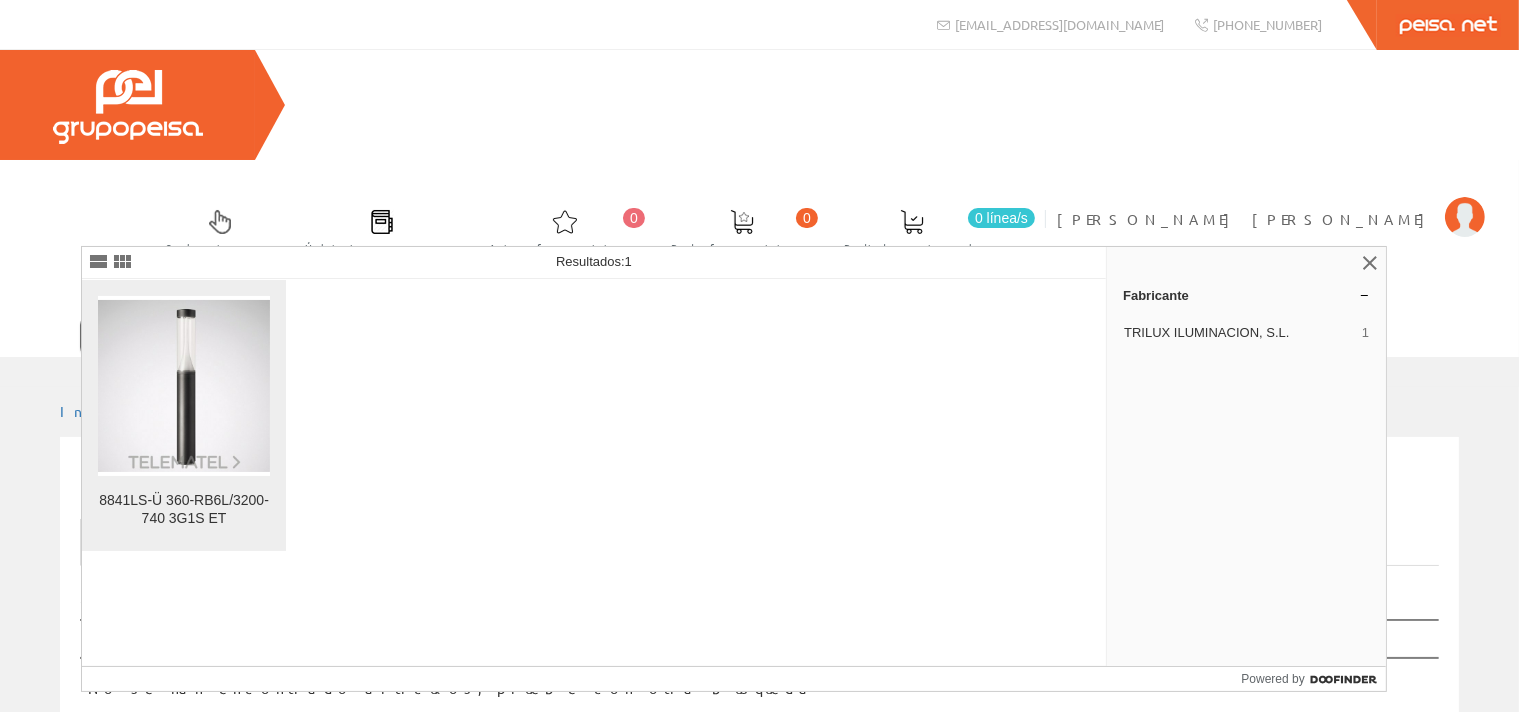 type on "67375" 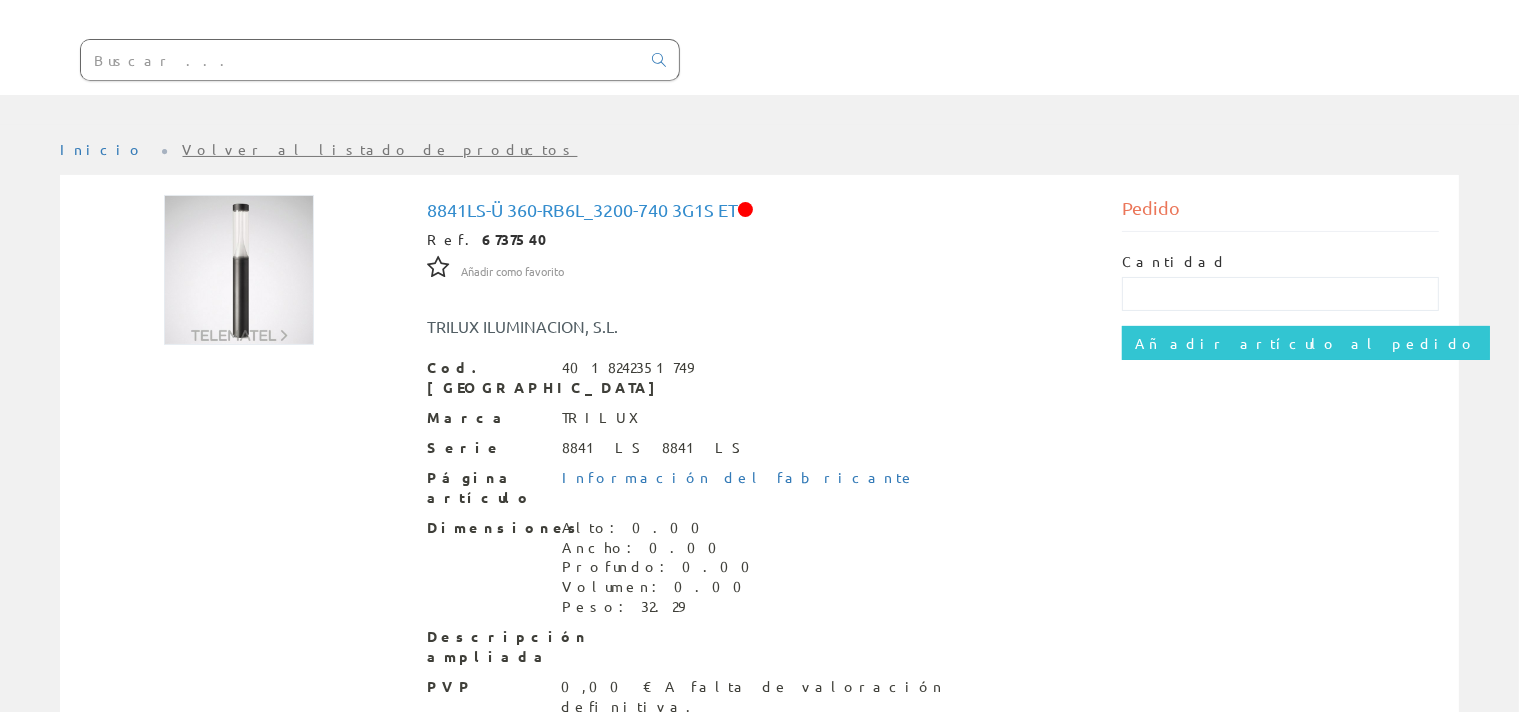 scroll, scrollTop: 0, scrollLeft: 0, axis: both 